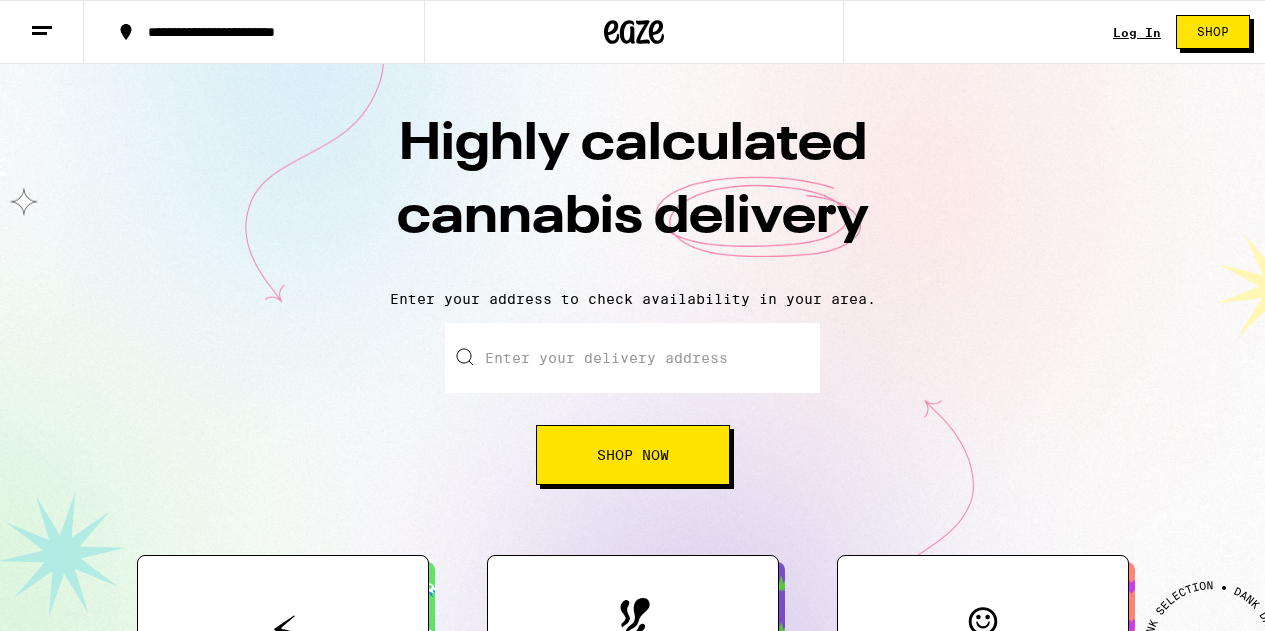 scroll, scrollTop: 0, scrollLeft: 0, axis: both 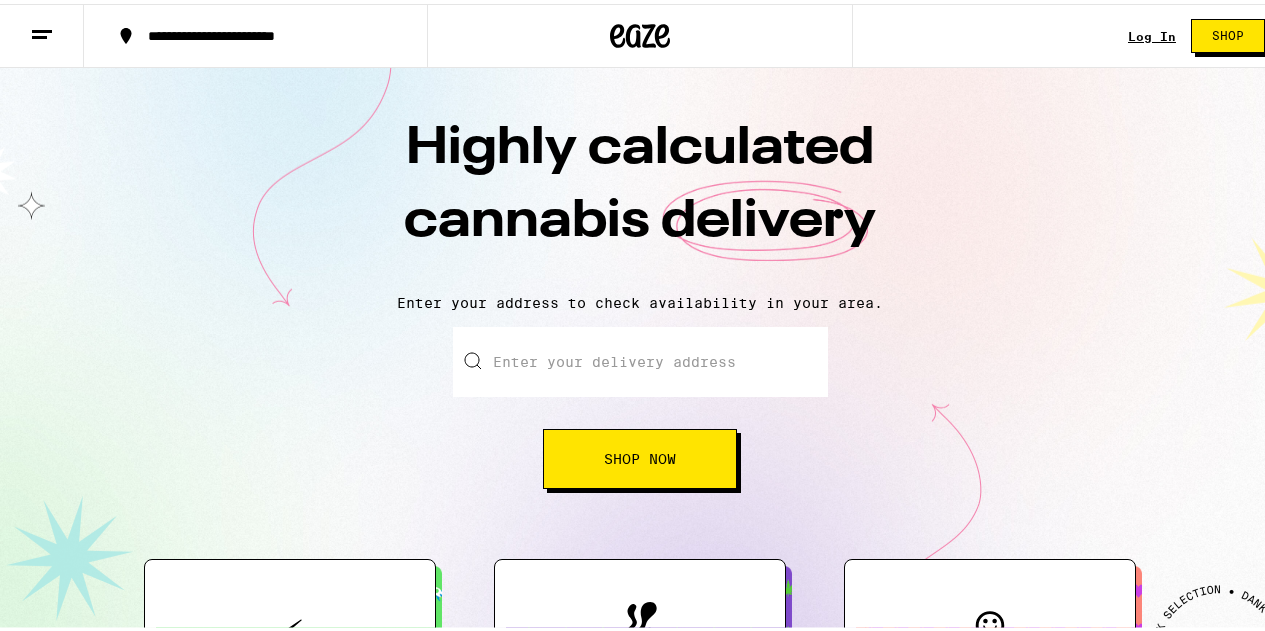 click on "Log In" at bounding box center [1152, 32] 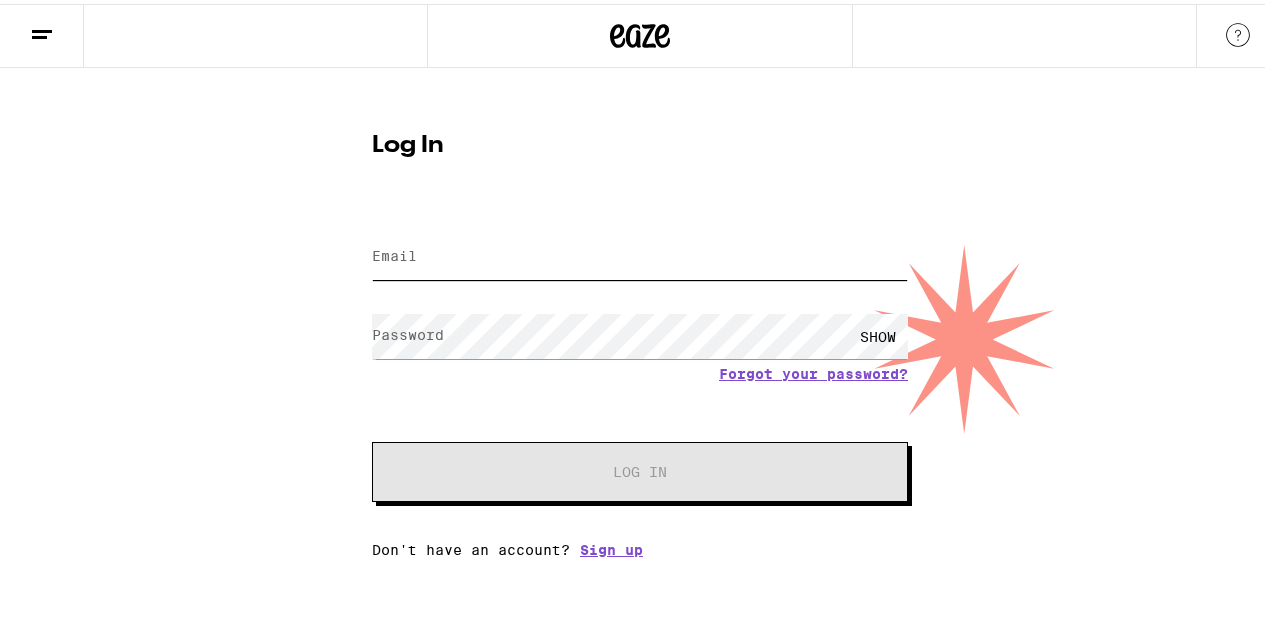 type on "[EMAIL_ADDRESS][DOMAIN_NAME]" 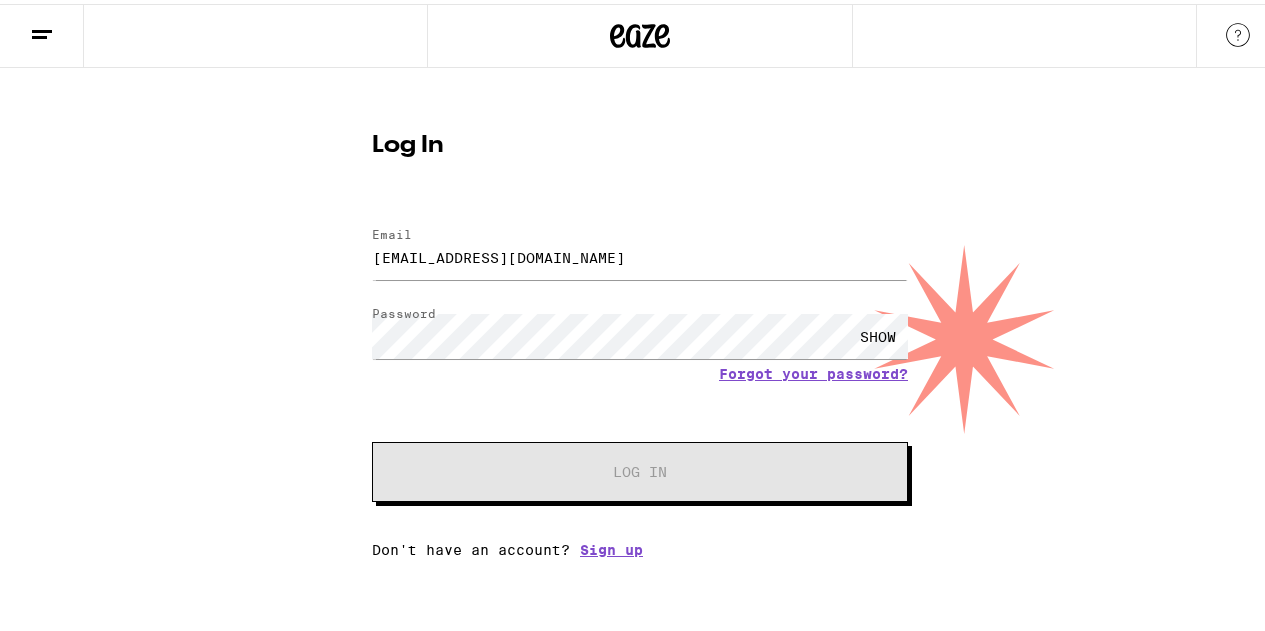 scroll, scrollTop: 0, scrollLeft: 0, axis: both 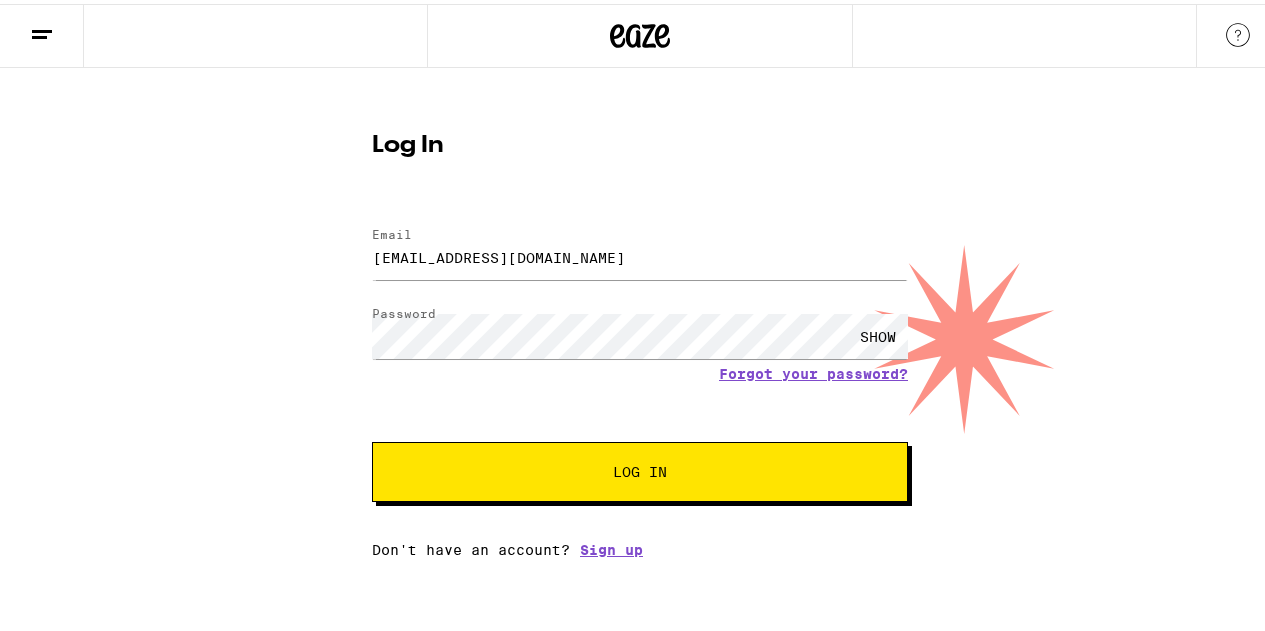 click on "Log In" at bounding box center [640, 468] 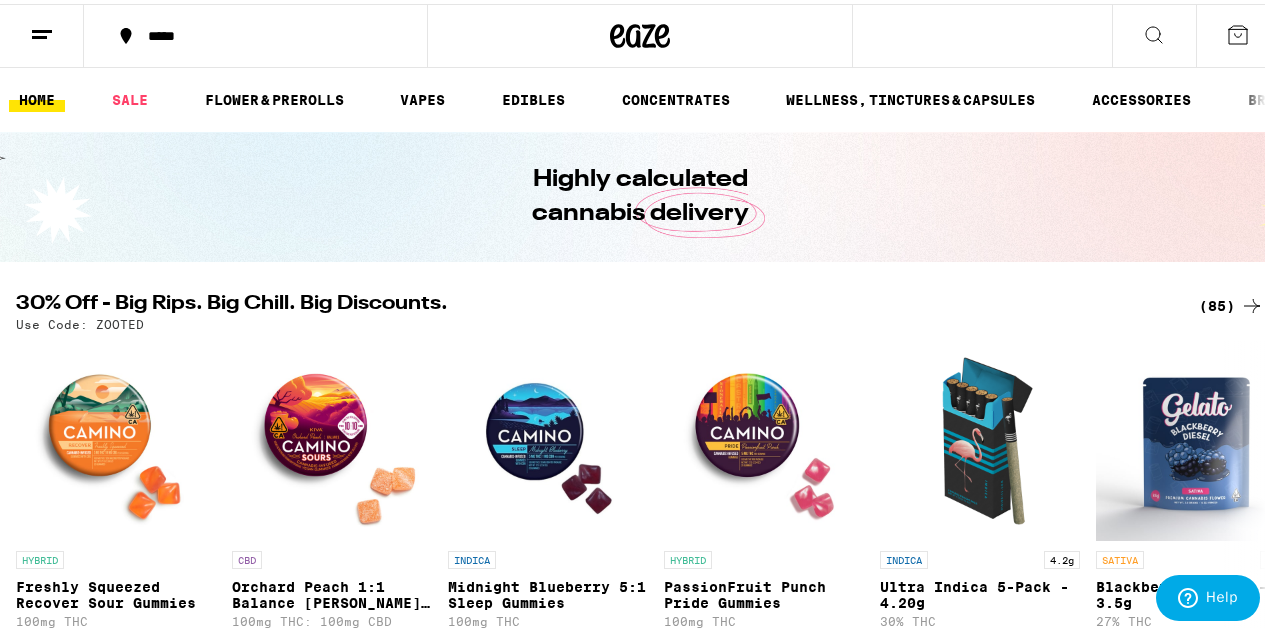 scroll, scrollTop: 0, scrollLeft: 0, axis: both 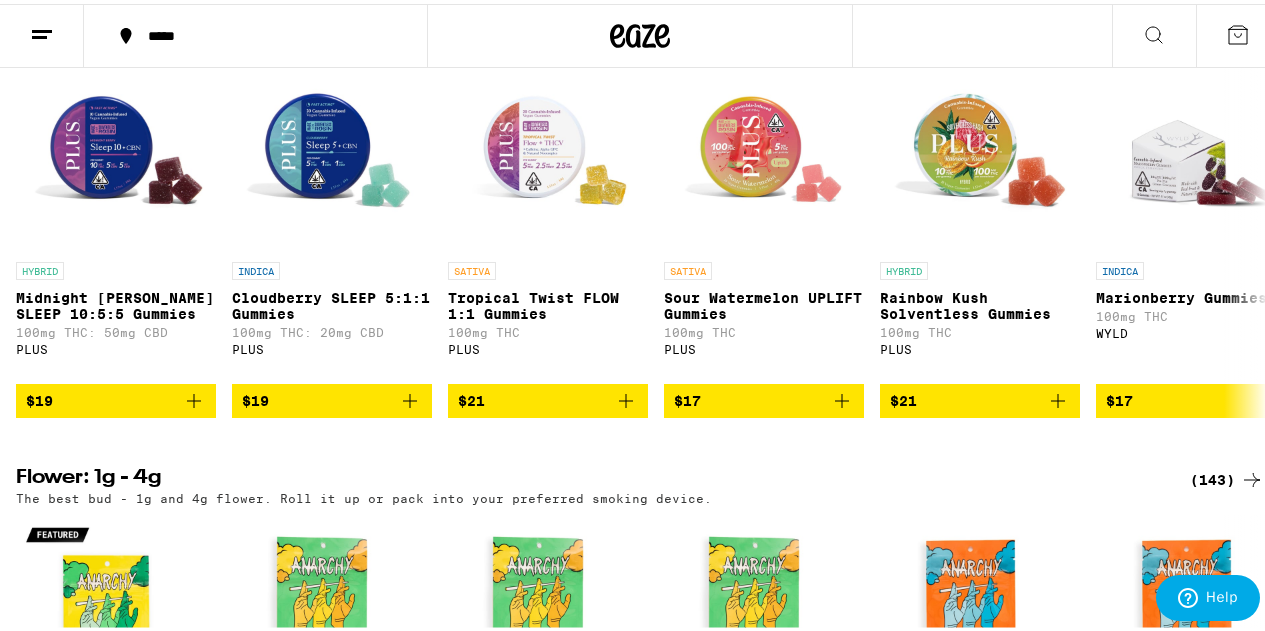 click 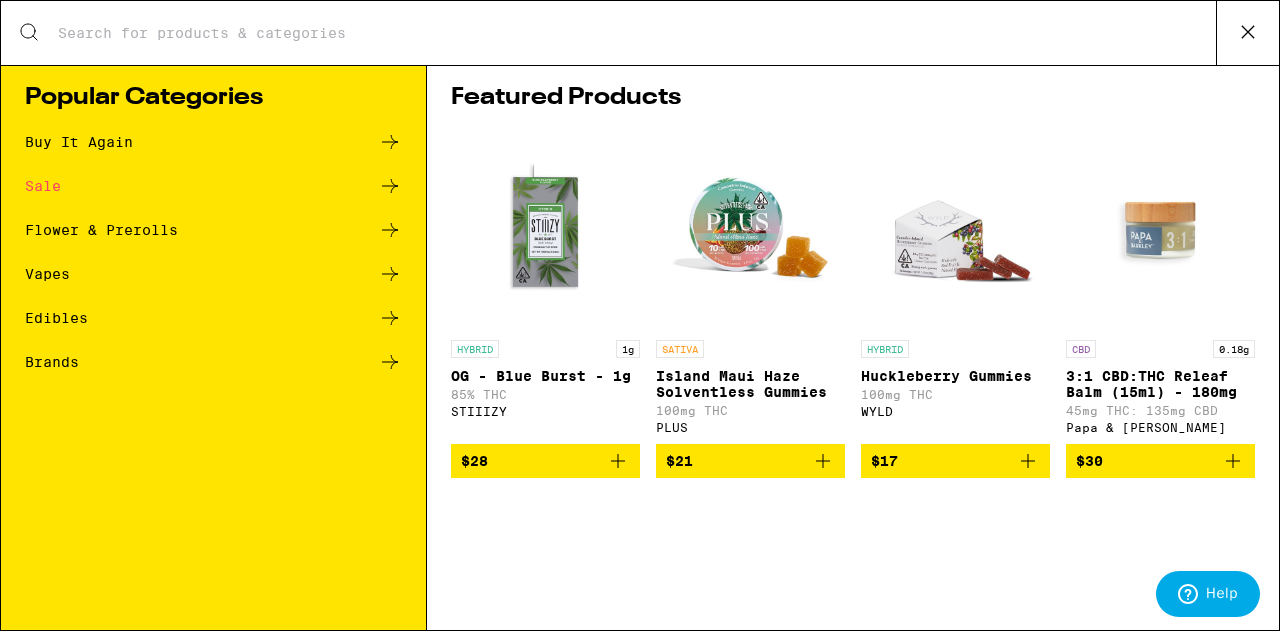 click 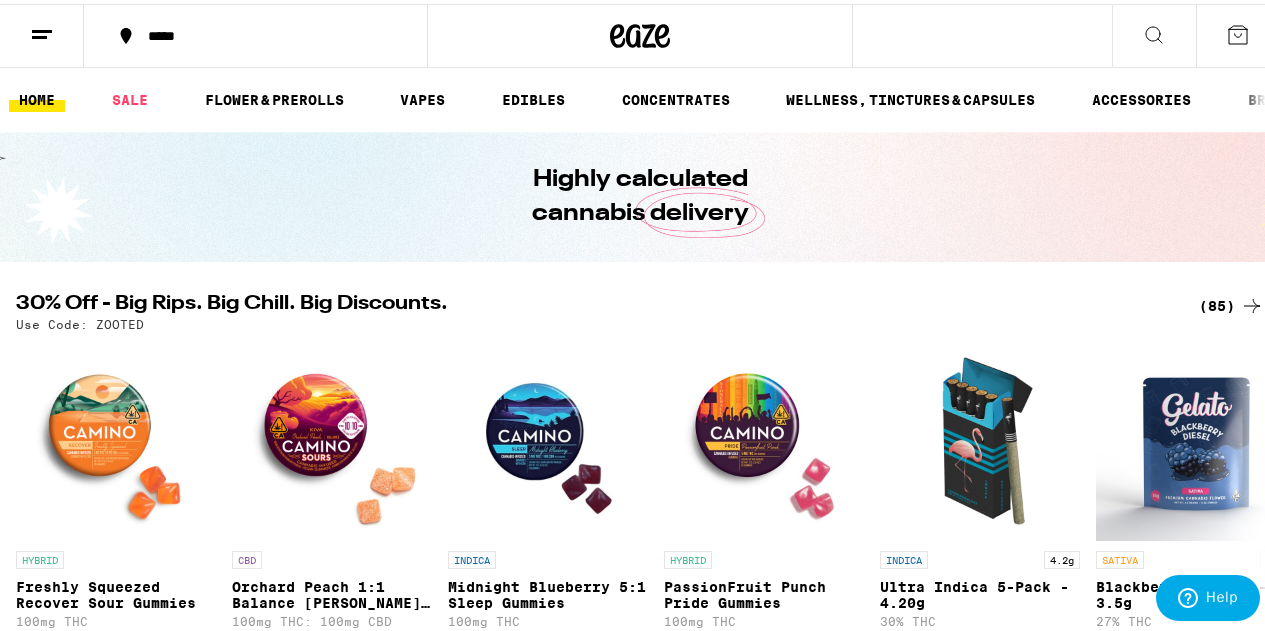 click 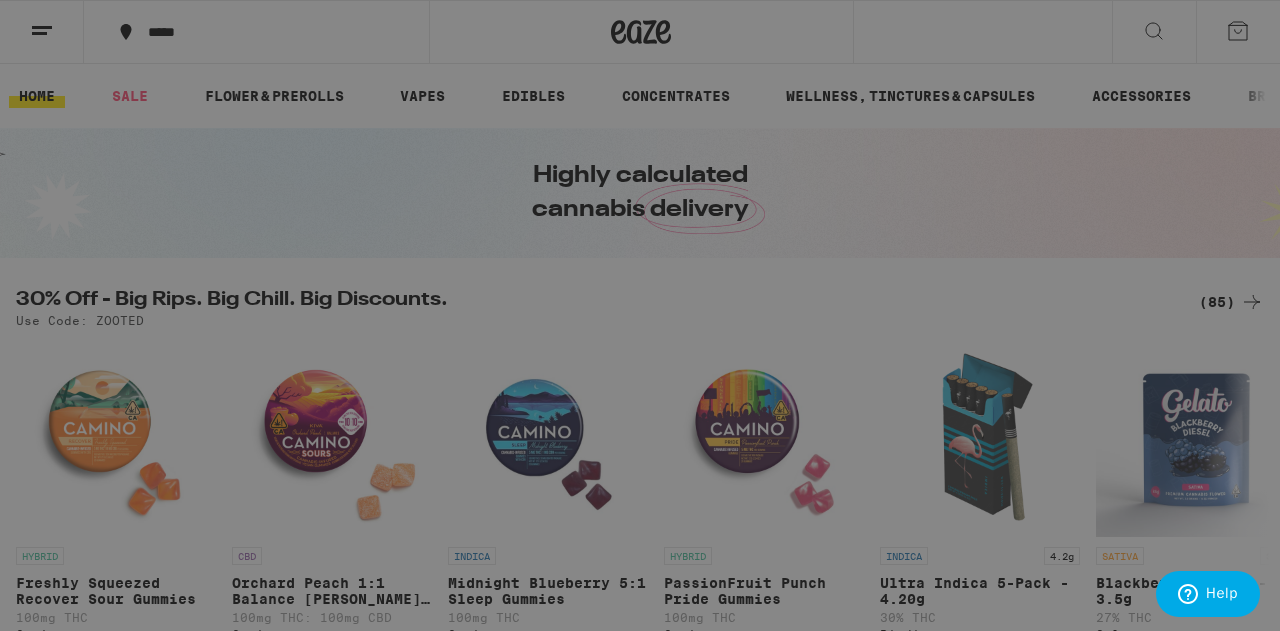 click on "Menu Shop Buy It Again Deal Created with Sketch. Sale Flower & Prerolls Vapes Edibles Concentrates Wellness, Drops & Capsules Accessories Brands Earn $ 40 Help Account Logout Blog v  19.39.0" at bounding box center (640, 315) 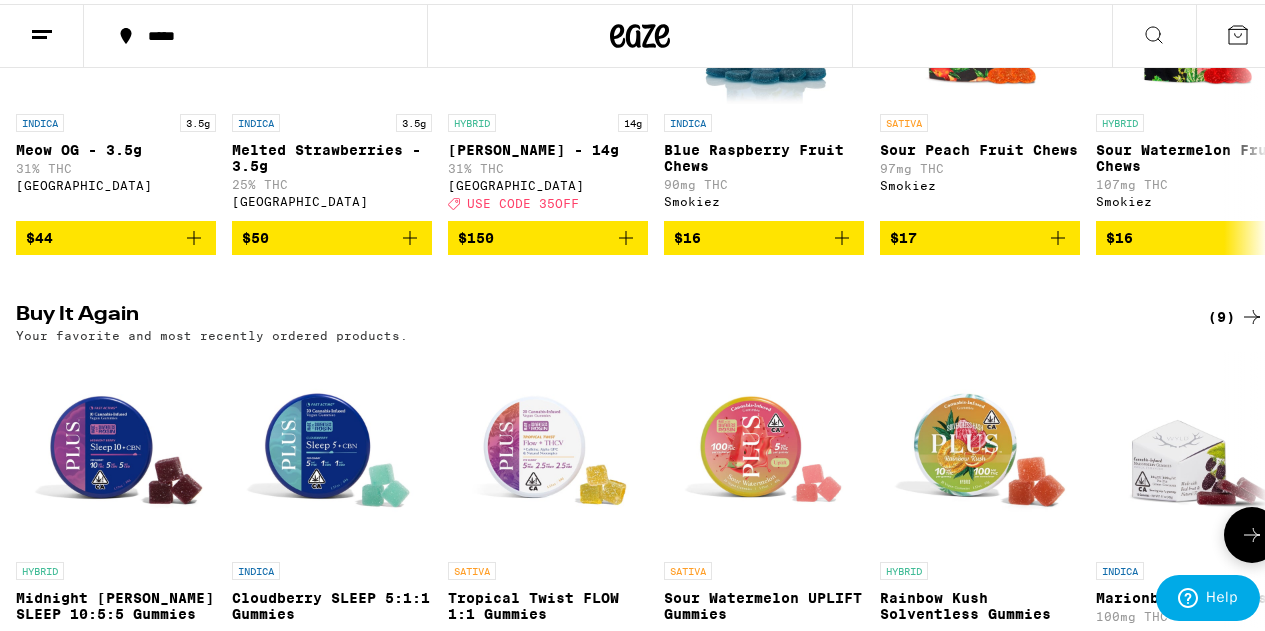 scroll, scrollTop: 1200, scrollLeft: 0, axis: vertical 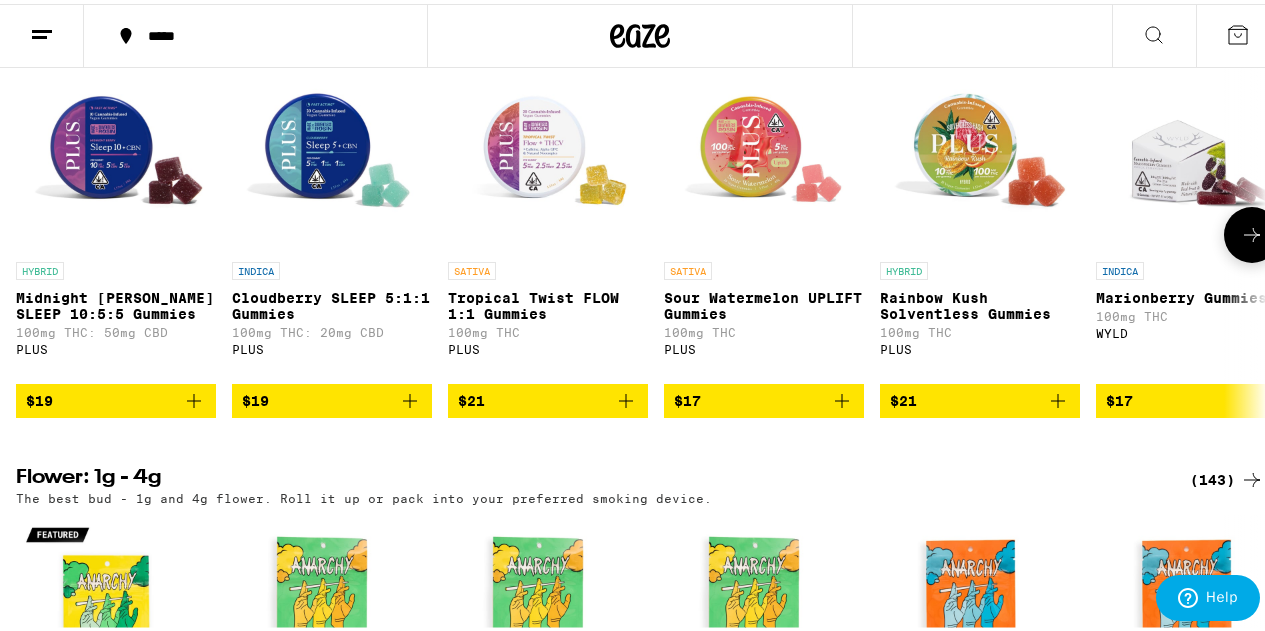 click on "$19" at bounding box center (116, 397) 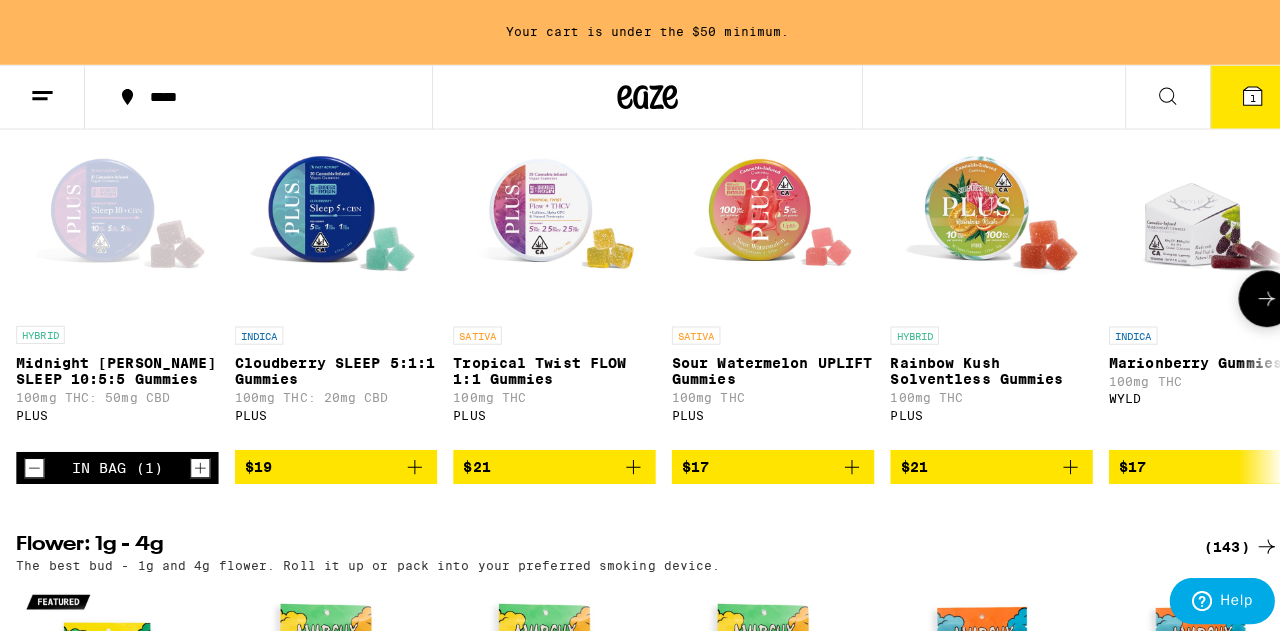scroll, scrollTop: 1264, scrollLeft: 0, axis: vertical 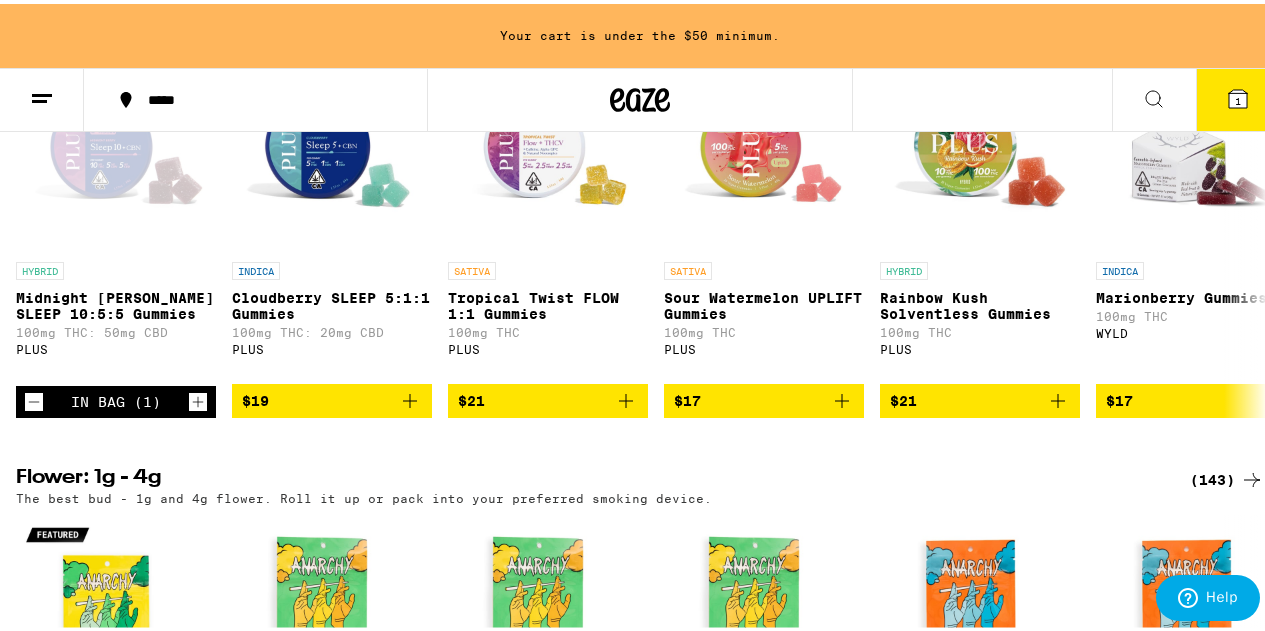 click 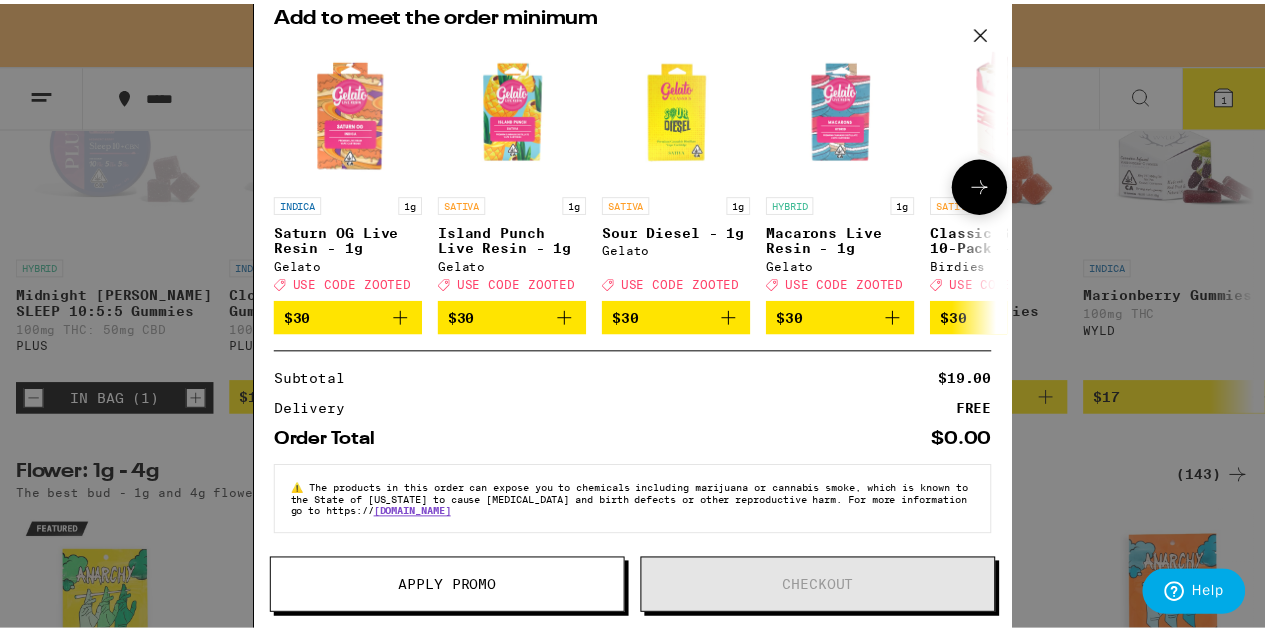 scroll, scrollTop: 0, scrollLeft: 0, axis: both 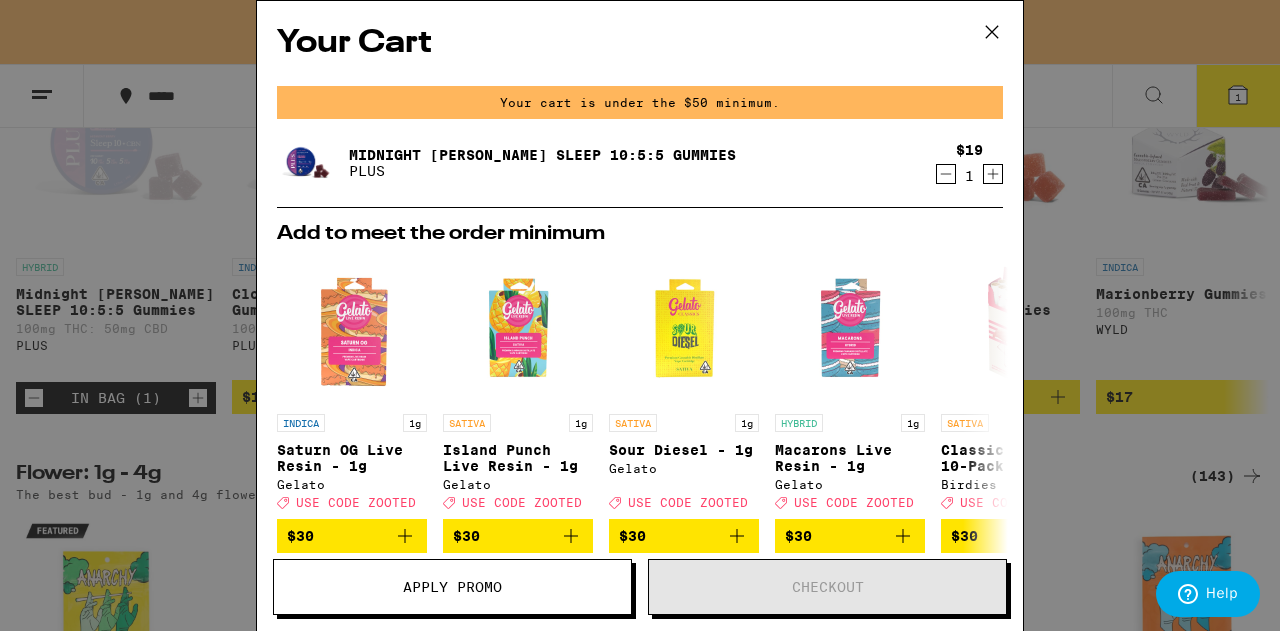 click 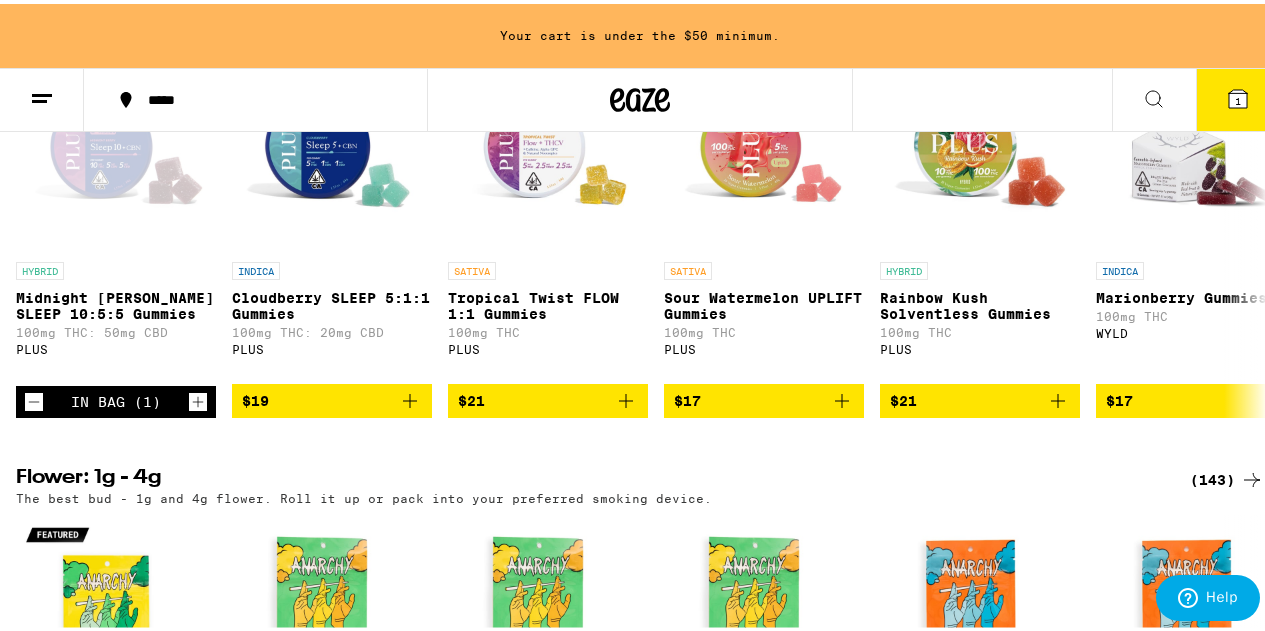 scroll, scrollTop: 0, scrollLeft: 0, axis: both 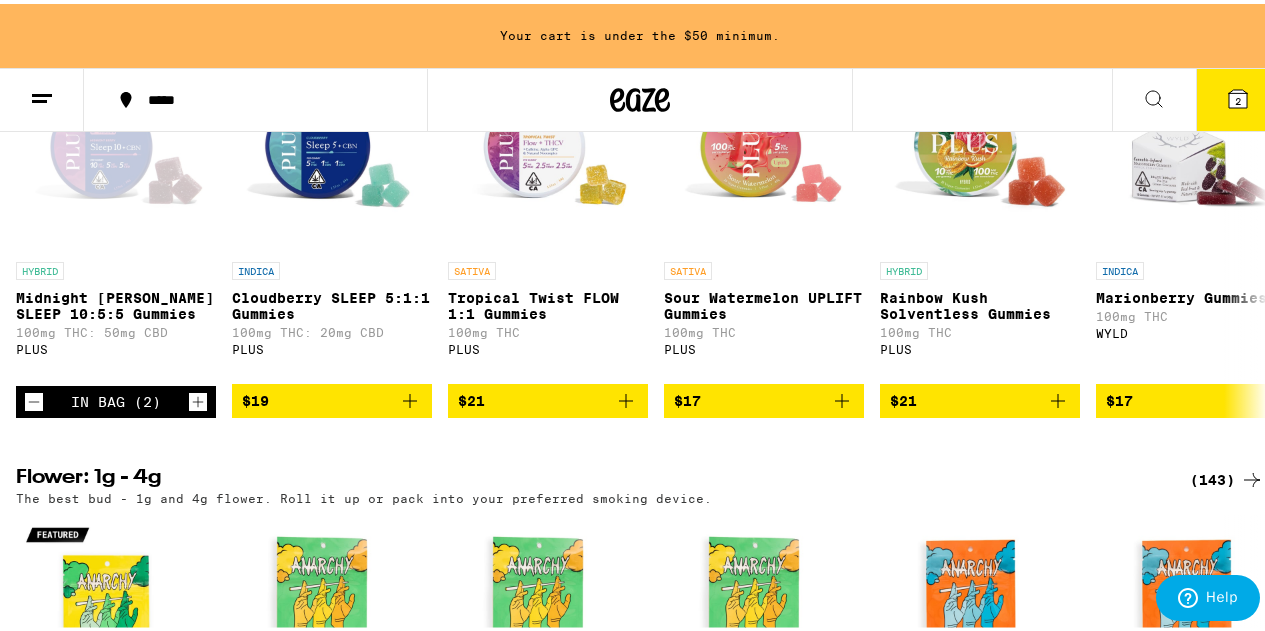 click 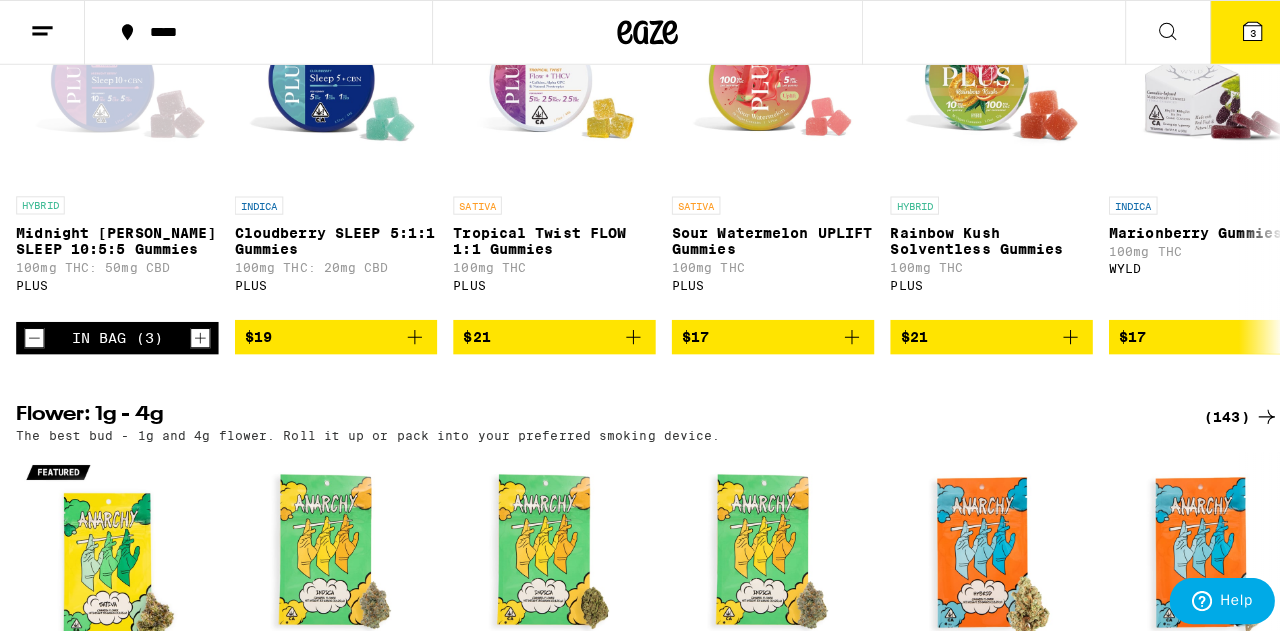 scroll, scrollTop: 1200, scrollLeft: 0, axis: vertical 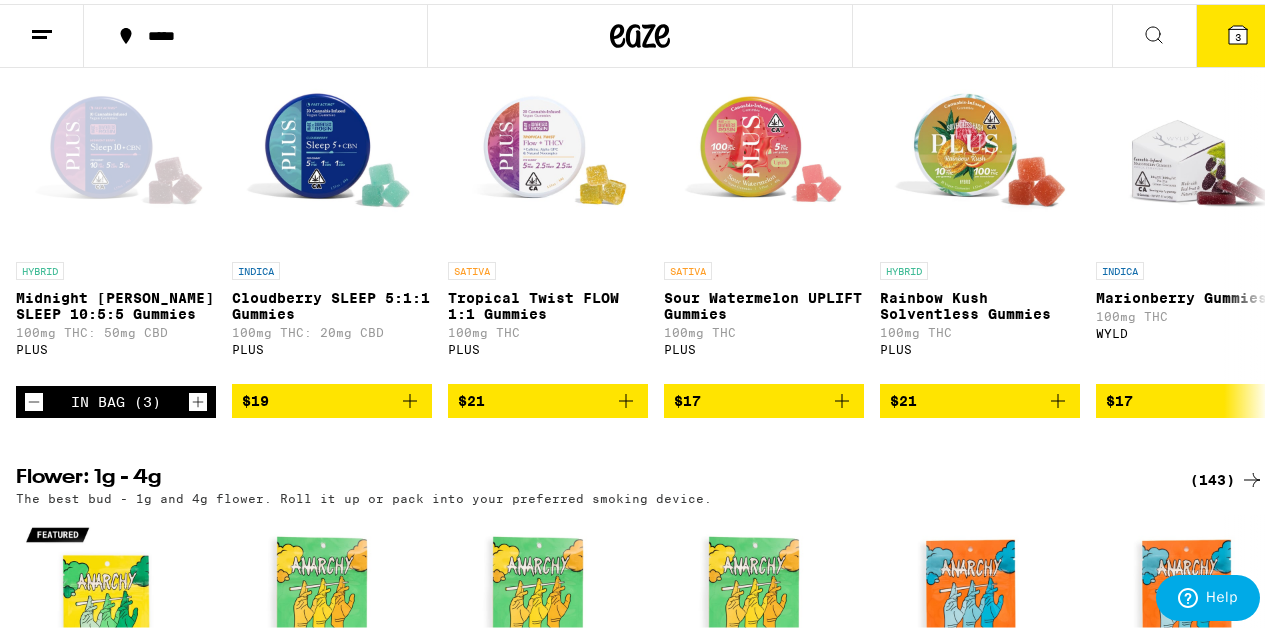 click 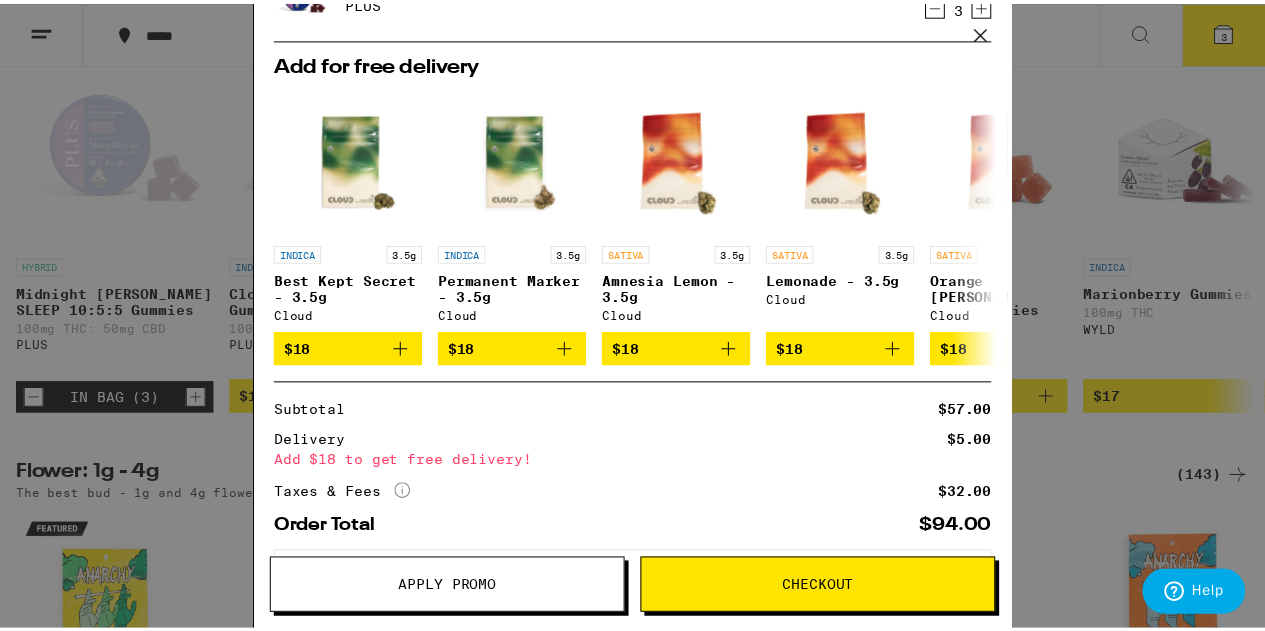 scroll, scrollTop: 196, scrollLeft: 0, axis: vertical 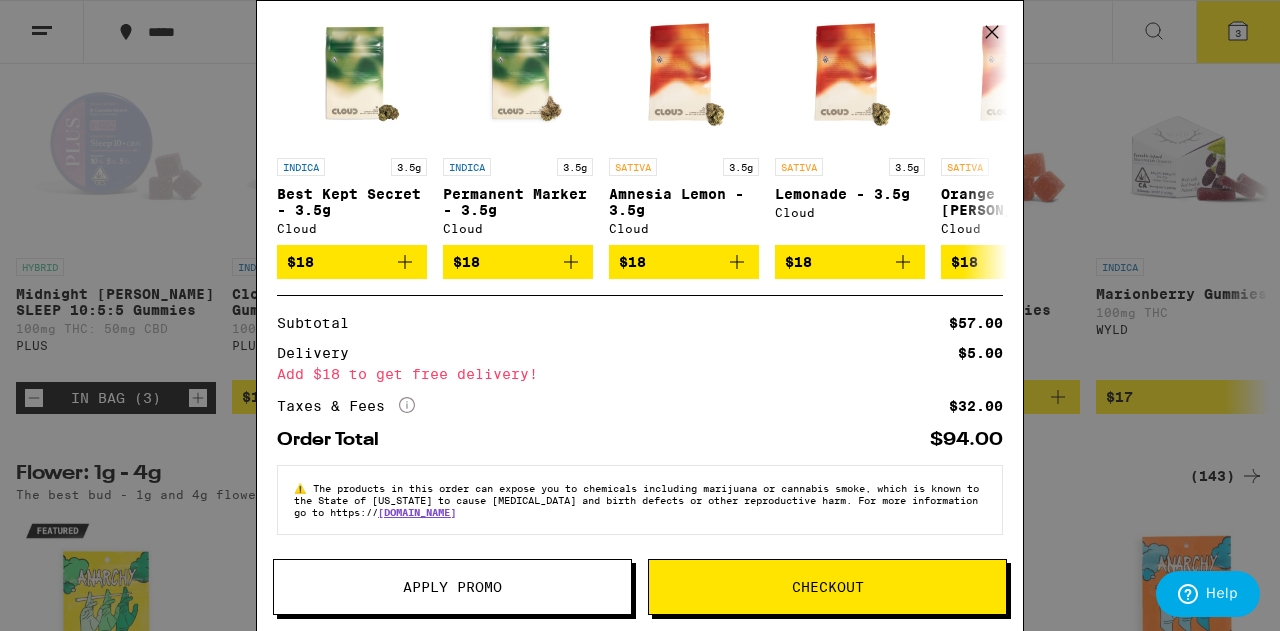 click 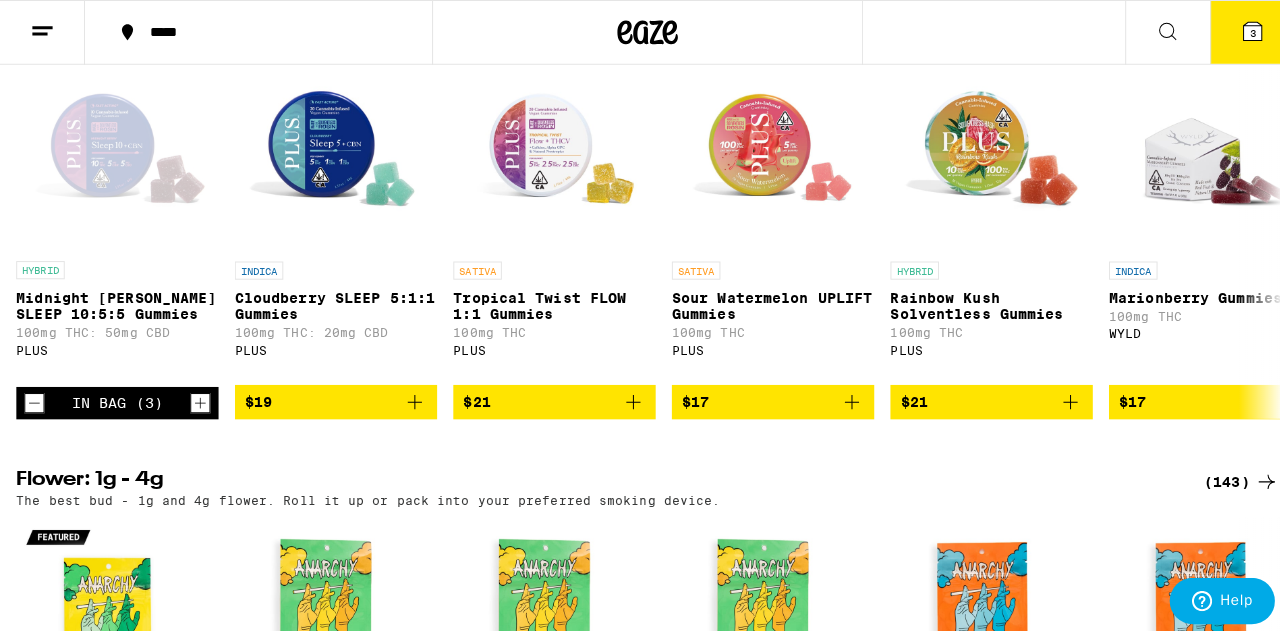 scroll, scrollTop: 0, scrollLeft: 0, axis: both 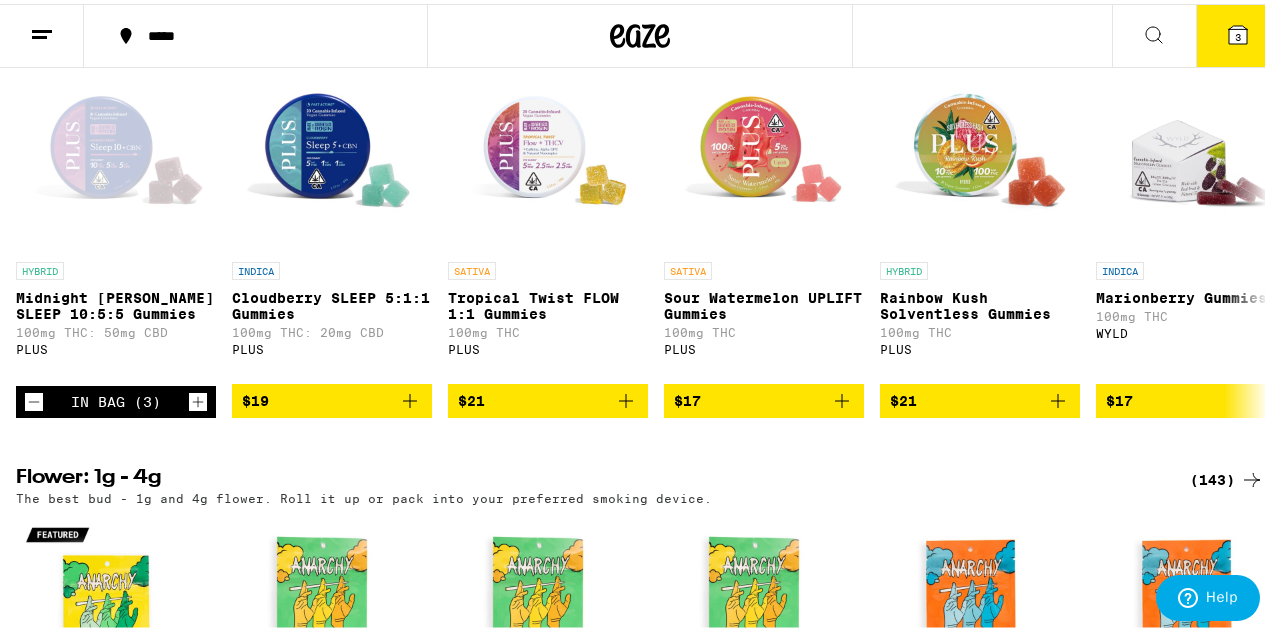 click 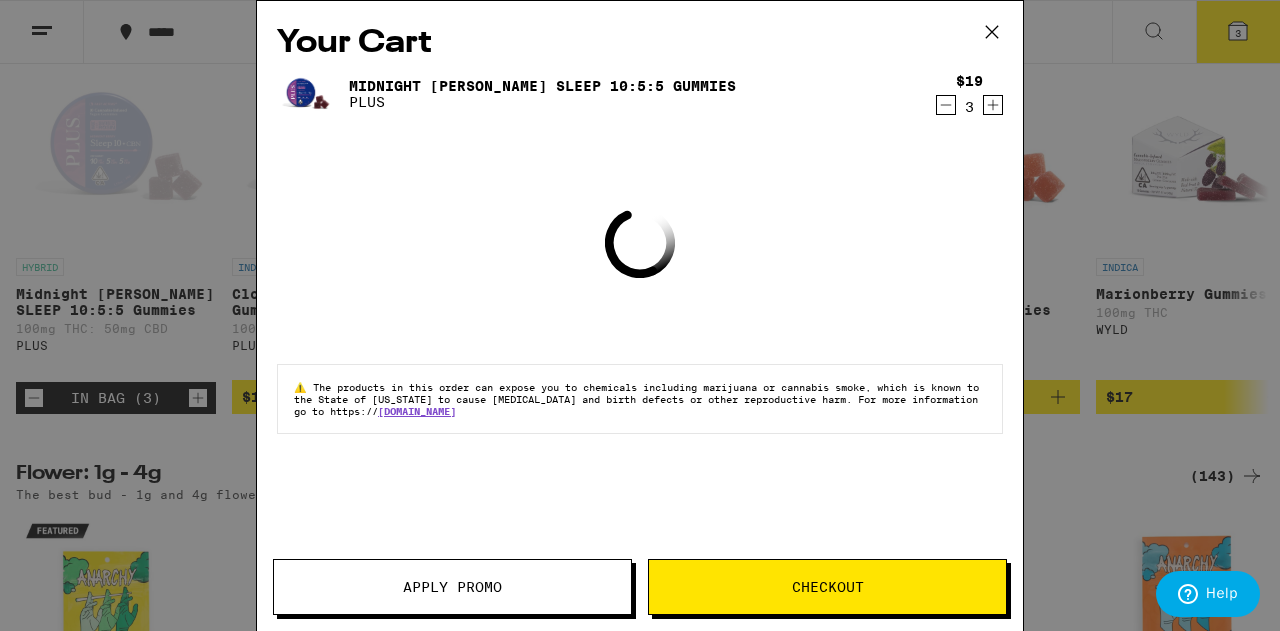 click 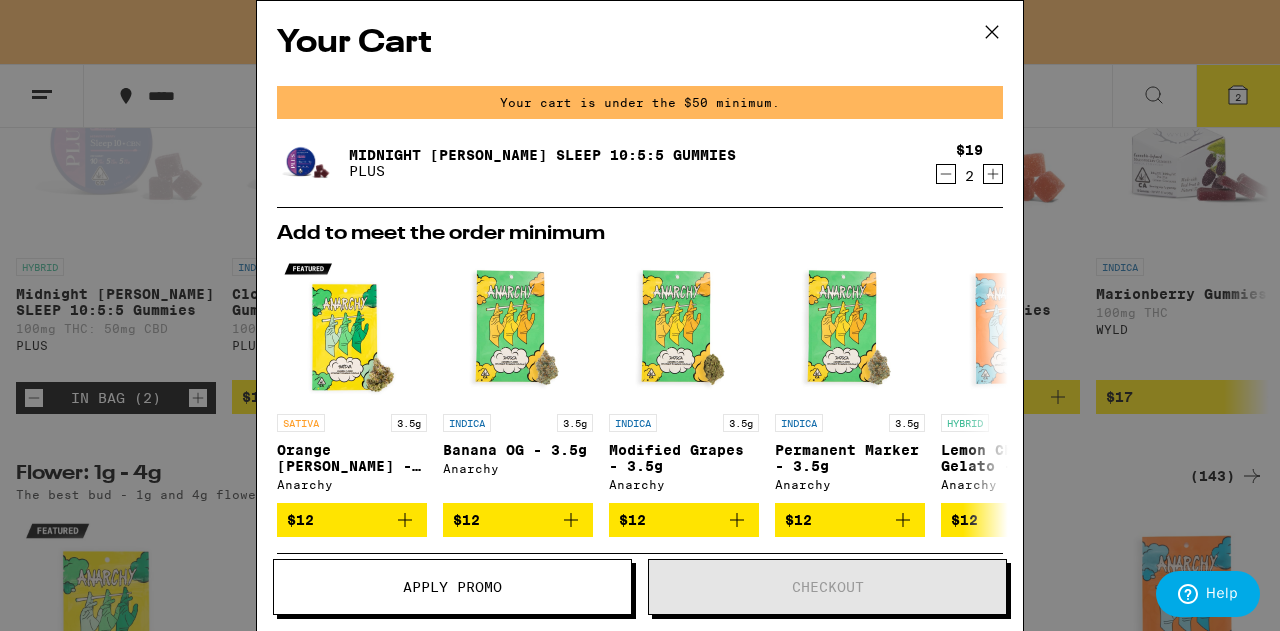 drag, startPoint x: 925, startPoint y: 165, endPoint x: 927, endPoint y: 176, distance: 11.18034 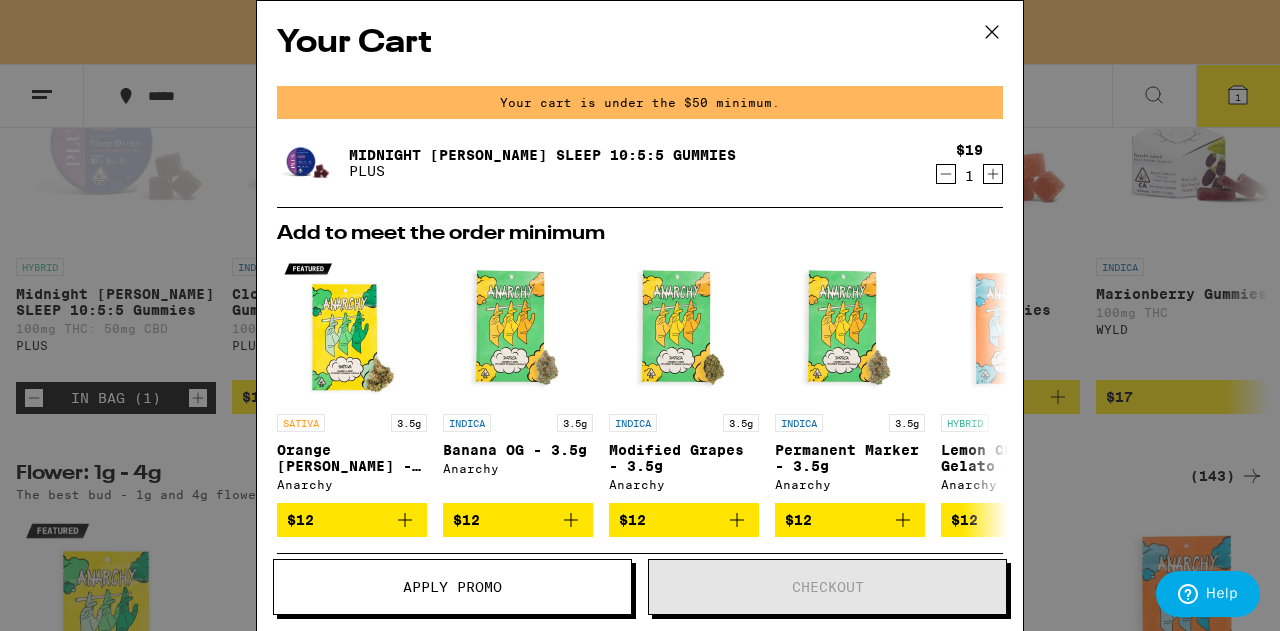 click 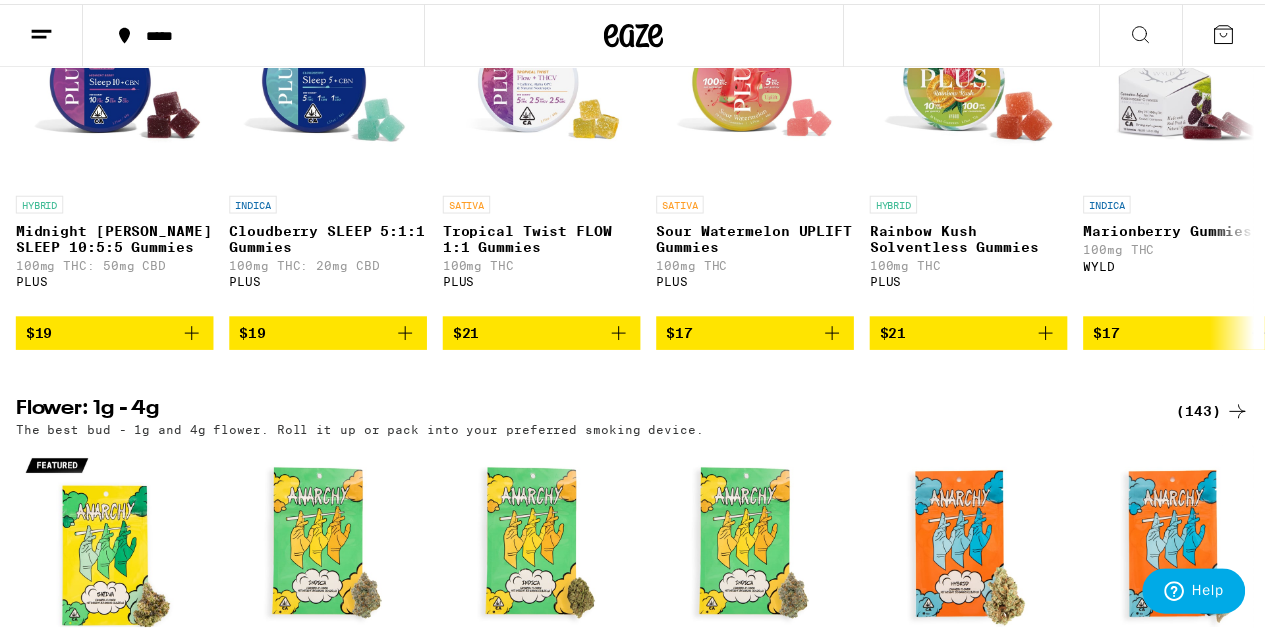 scroll, scrollTop: 1200, scrollLeft: 0, axis: vertical 